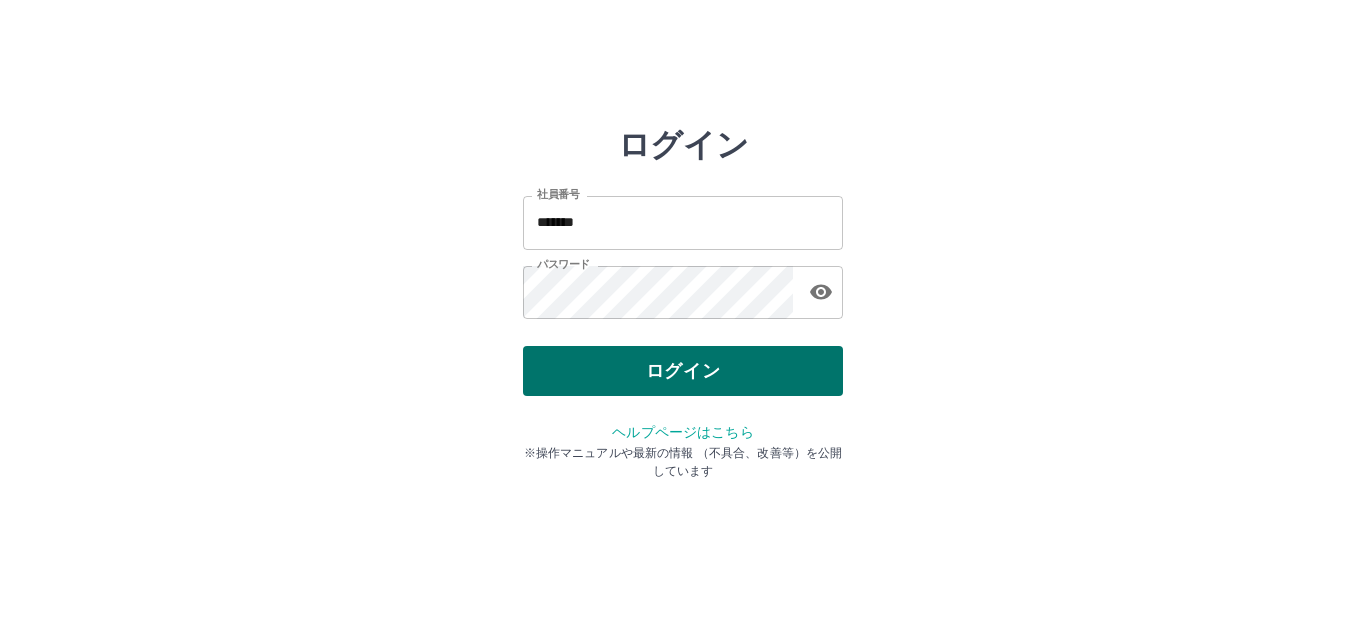 scroll, scrollTop: 0, scrollLeft: 0, axis: both 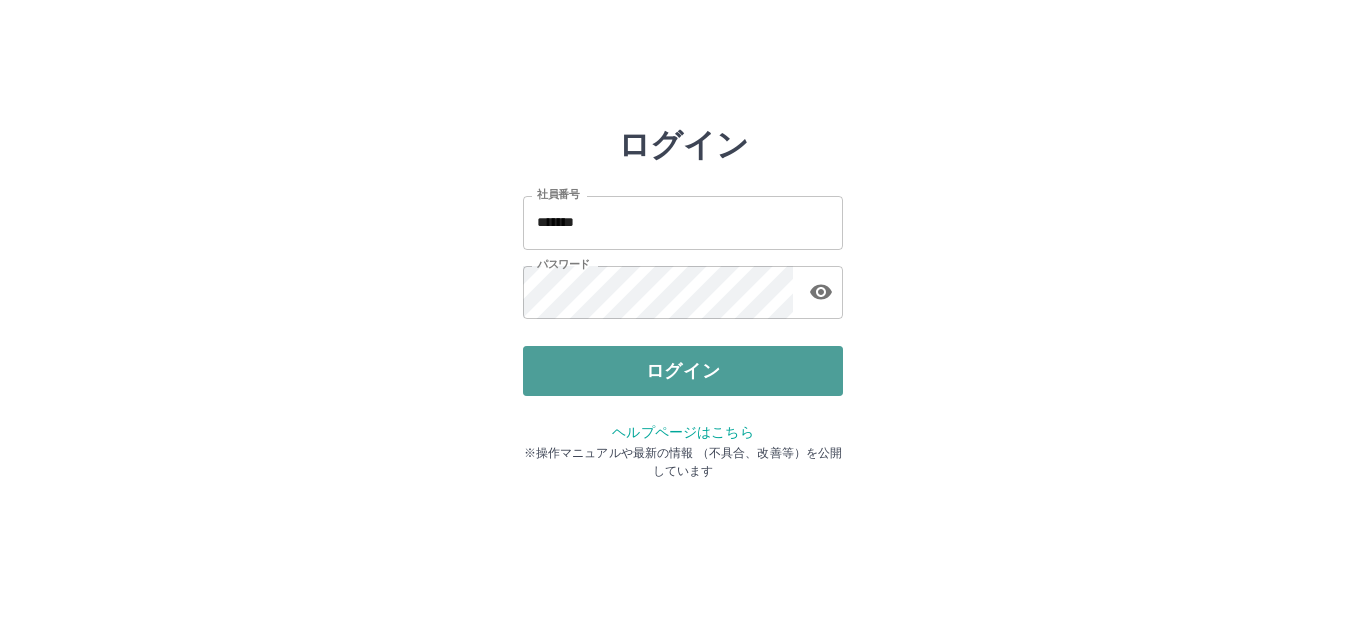 click on "ログイン" at bounding box center [683, 371] 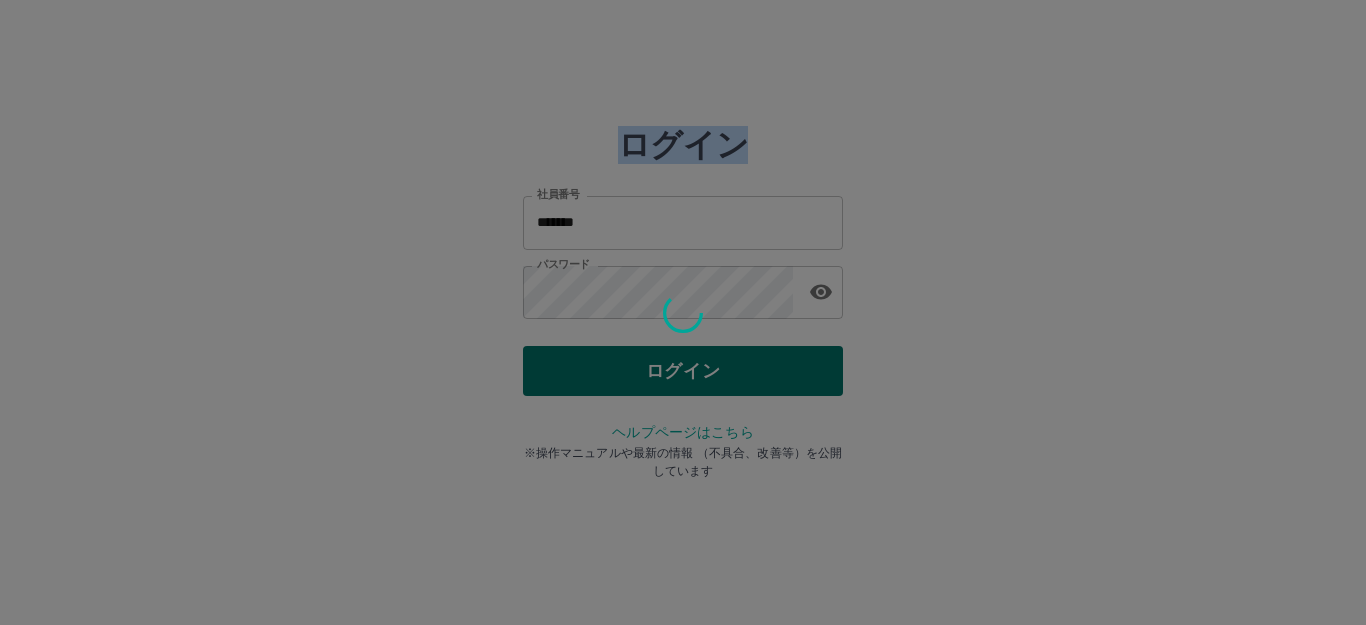click at bounding box center (683, 312) 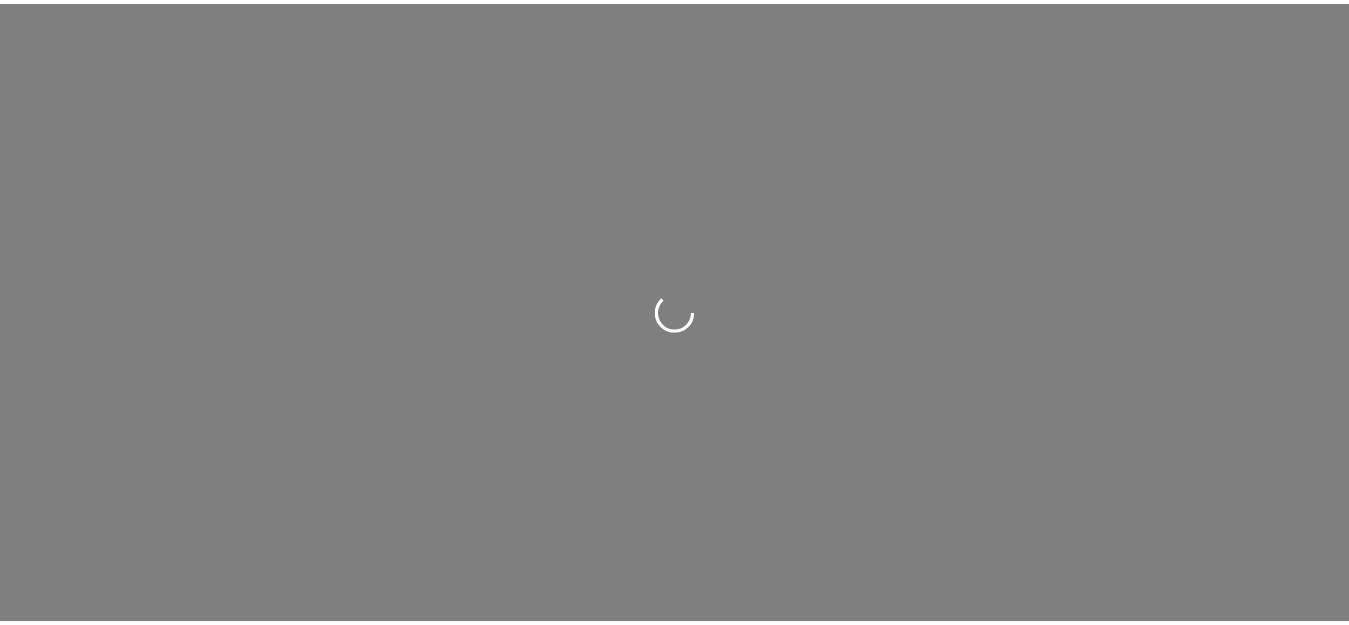 scroll, scrollTop: 0, scrollLeft: 0, axis: both 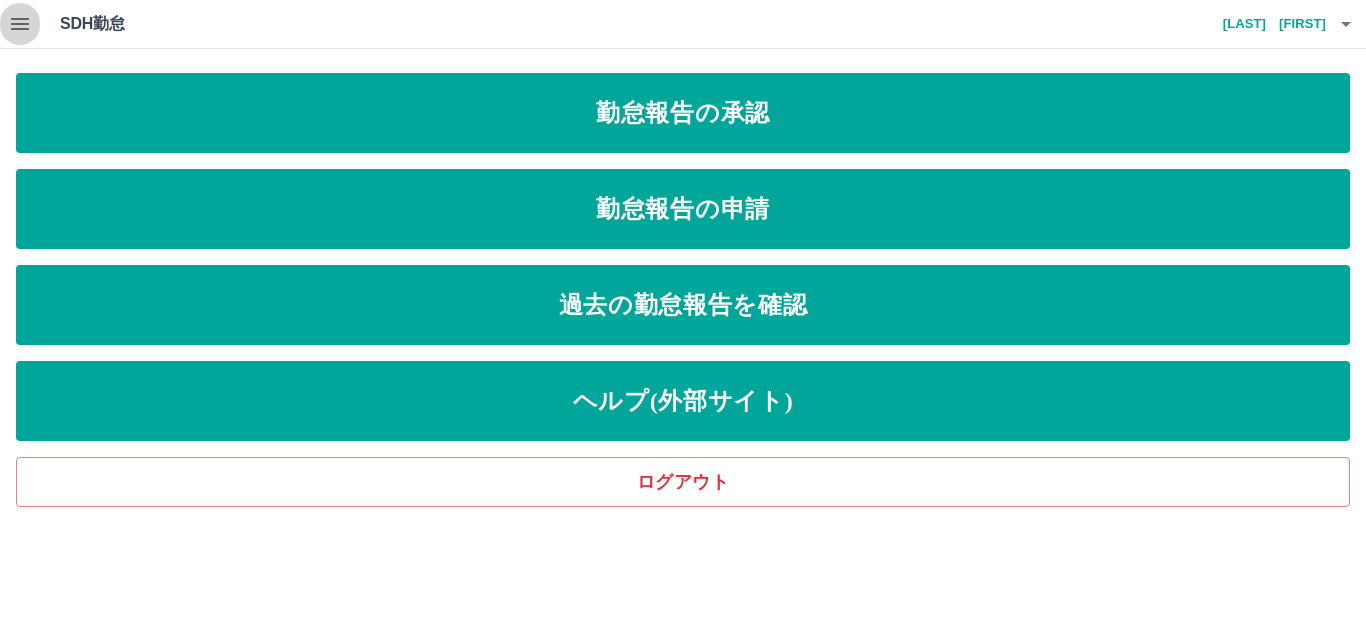click 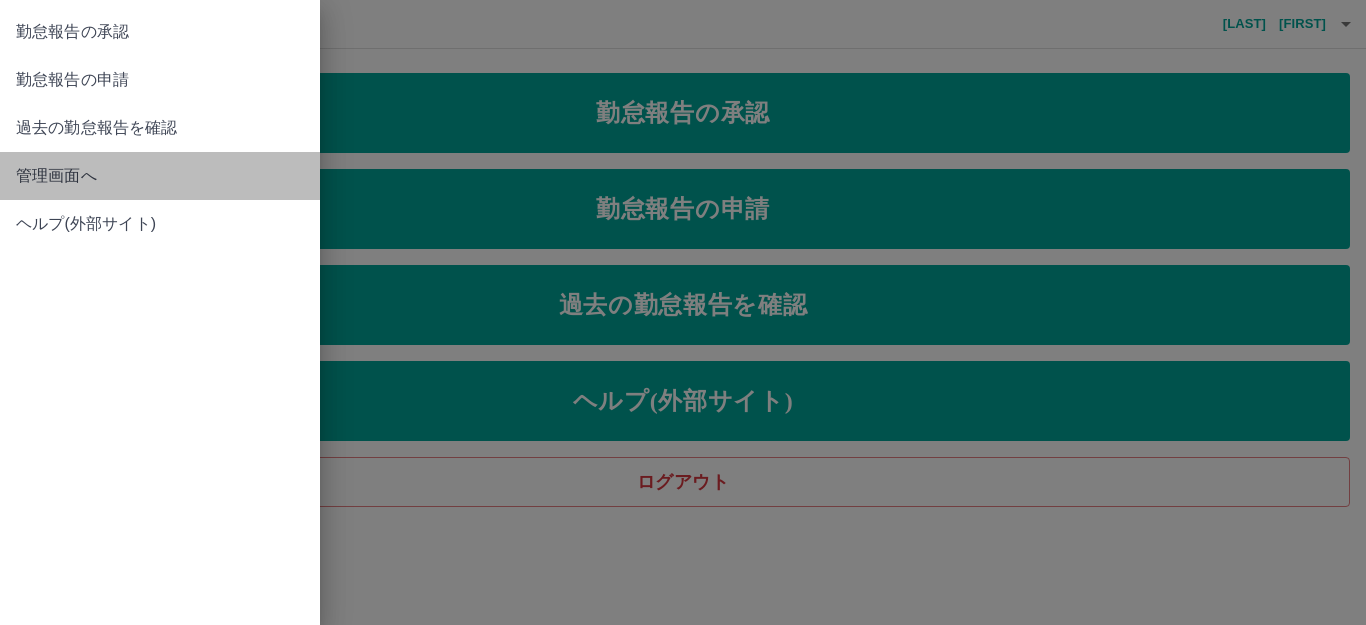 click on "管理画面へ" at bounding box center (160, 176) 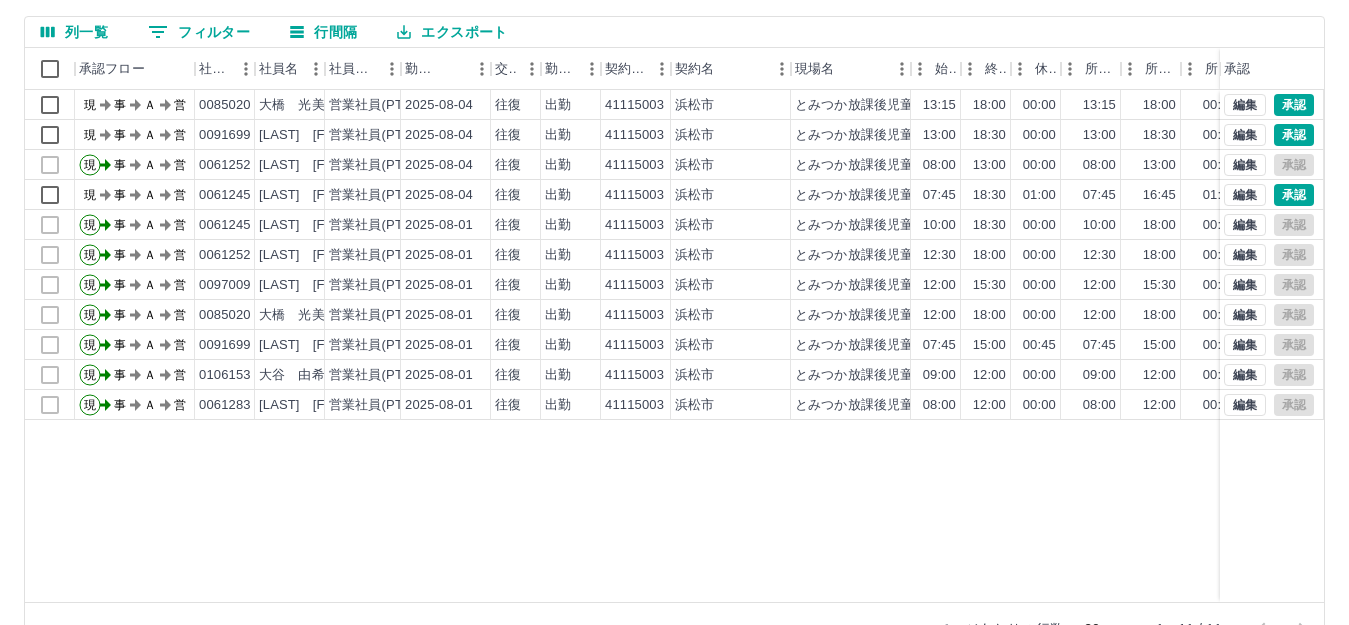 scroll, scrollTop: 220, scrollLeft: 0, axis: vertical 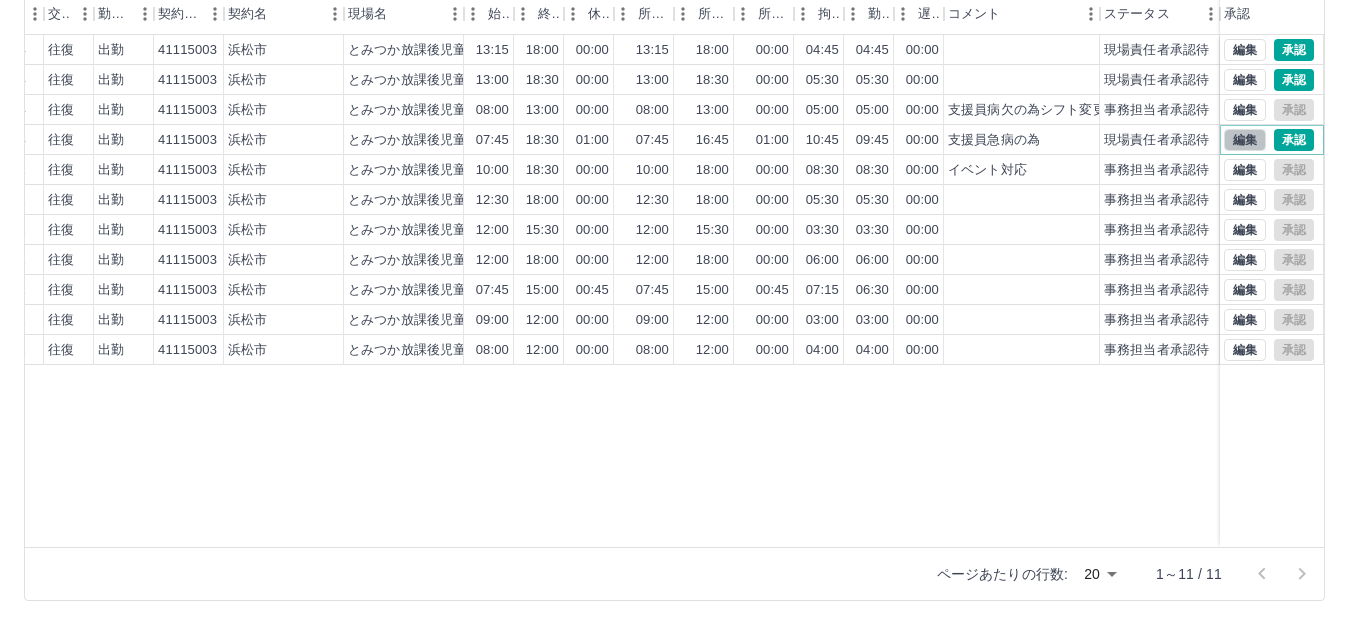 click on "編集" at bounding box center (1245, 140) 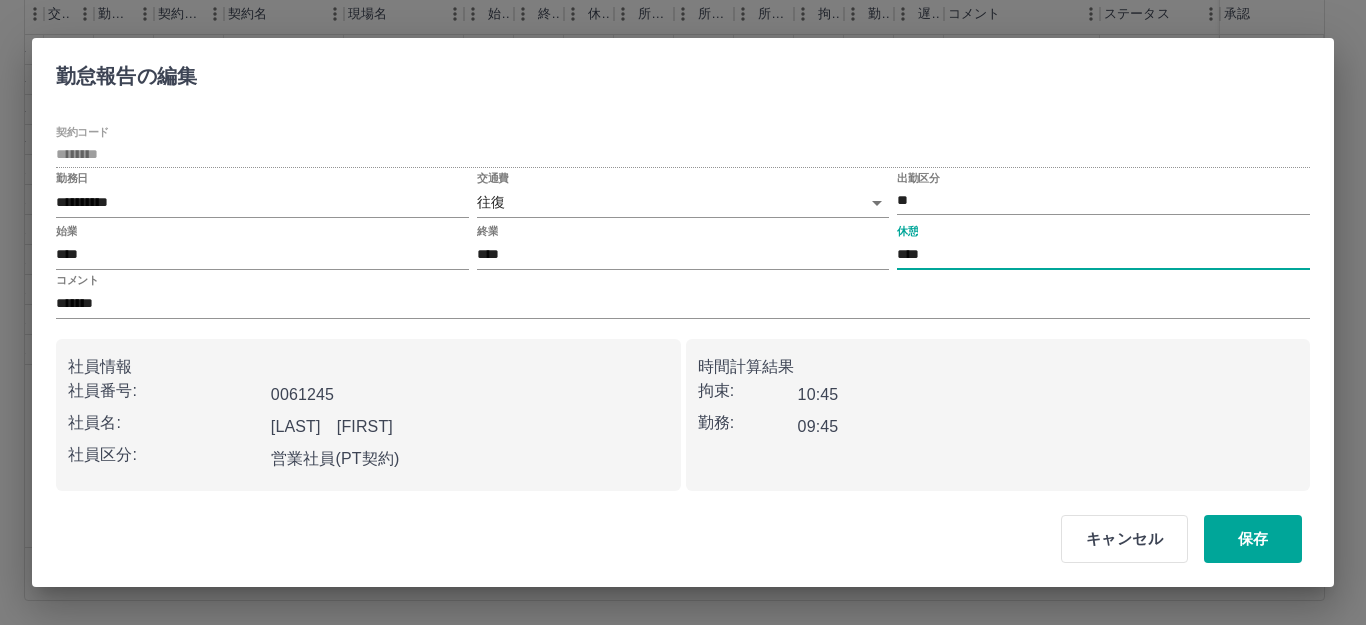 click on "****" at bounding box center (1103, 255) 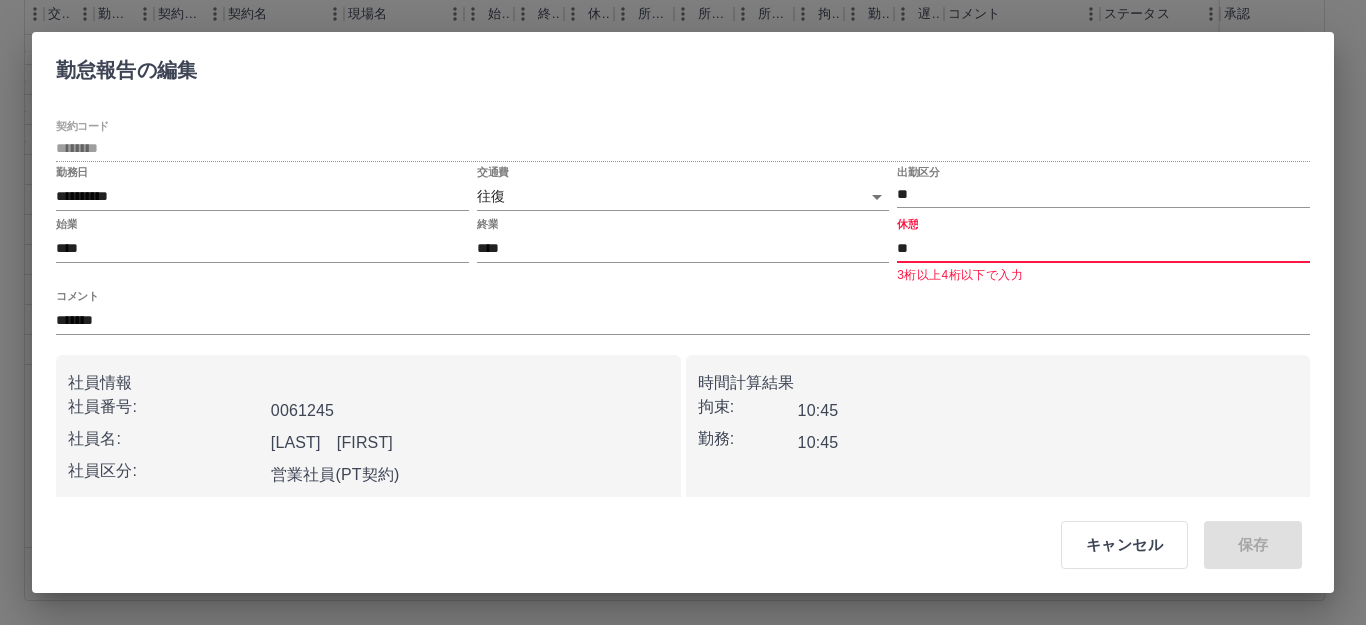 type on "*" 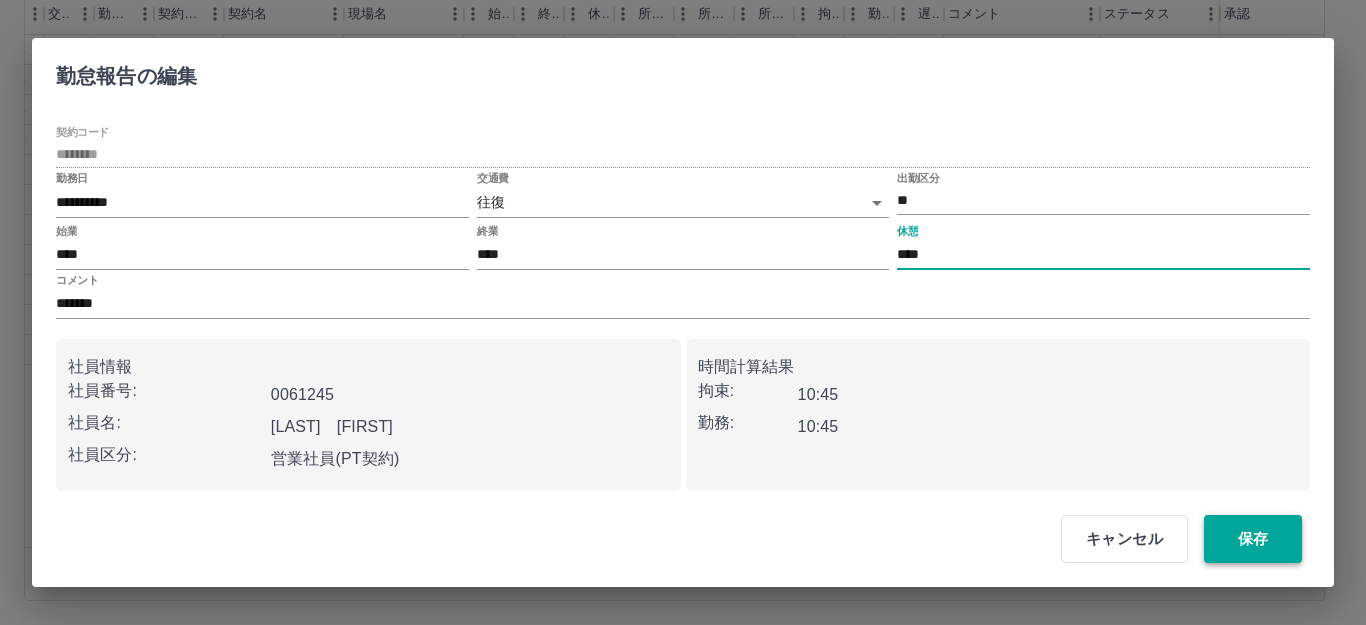 type on "****" 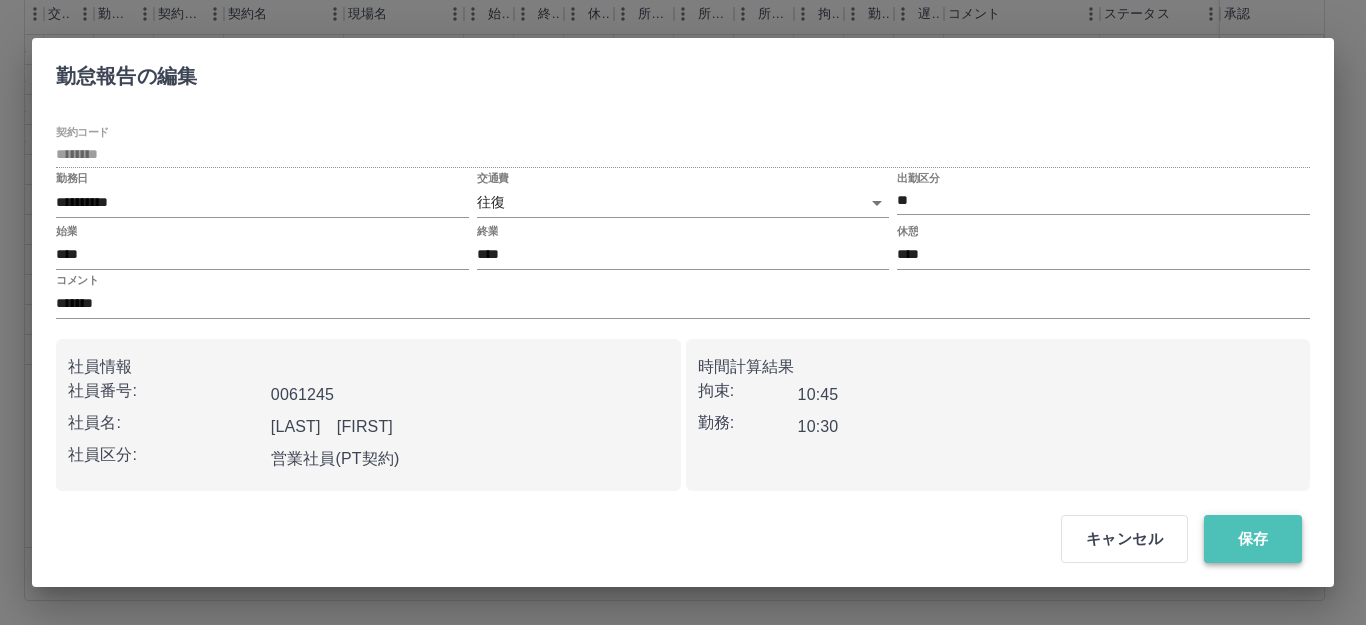 click on "保存" at bounding box center (1253, 539) 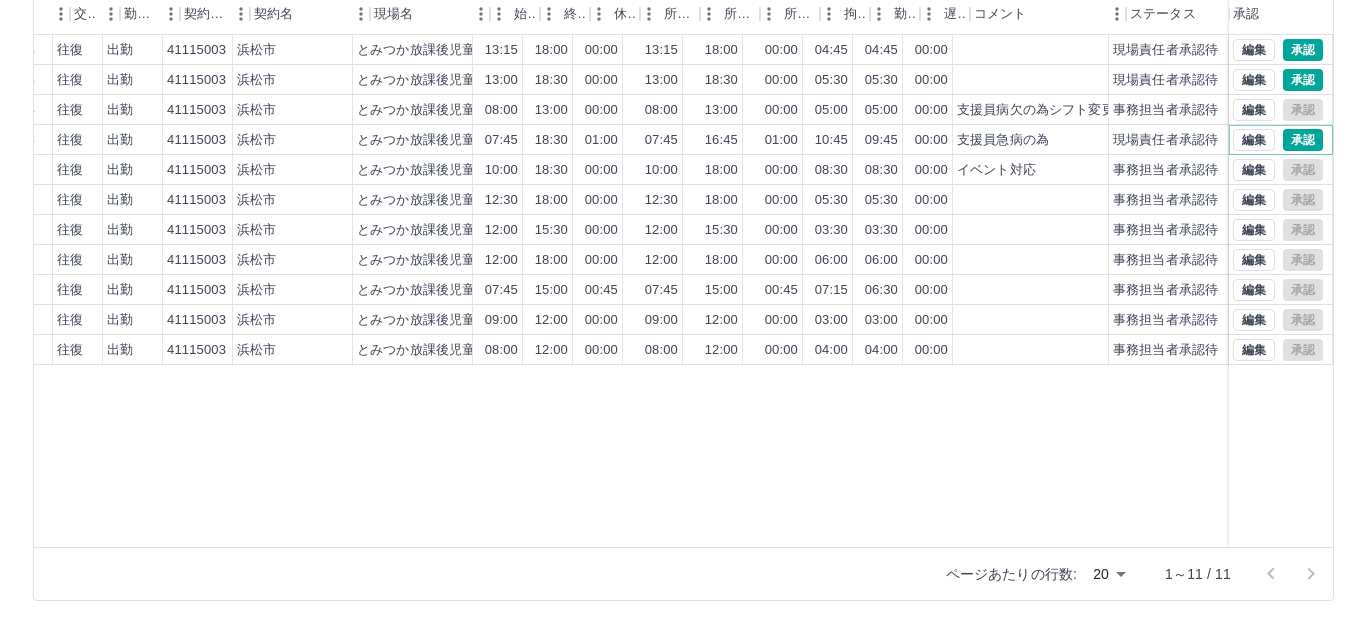 scroll, scrollTop: 0, scrollLeft: 430, axis: horizontal 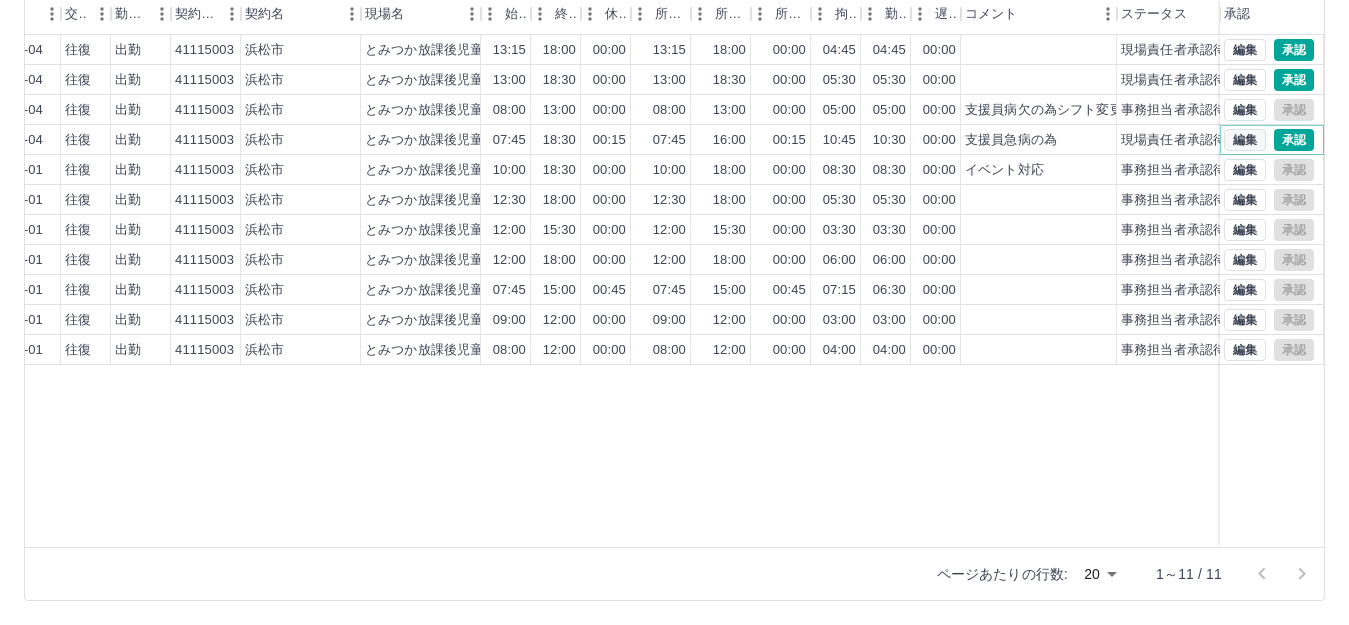 click on "編集" at bounding box center (1245, 140) 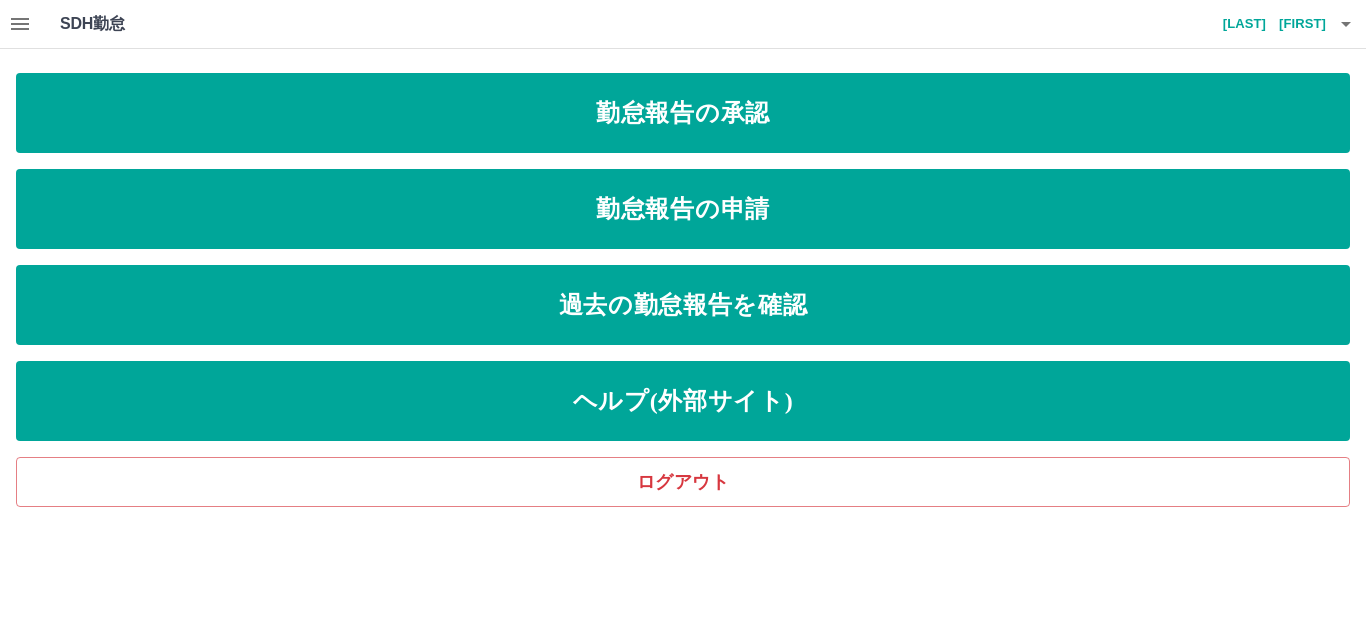 scroll, scrollTop: 0, scrollLeft: 0, axis: both 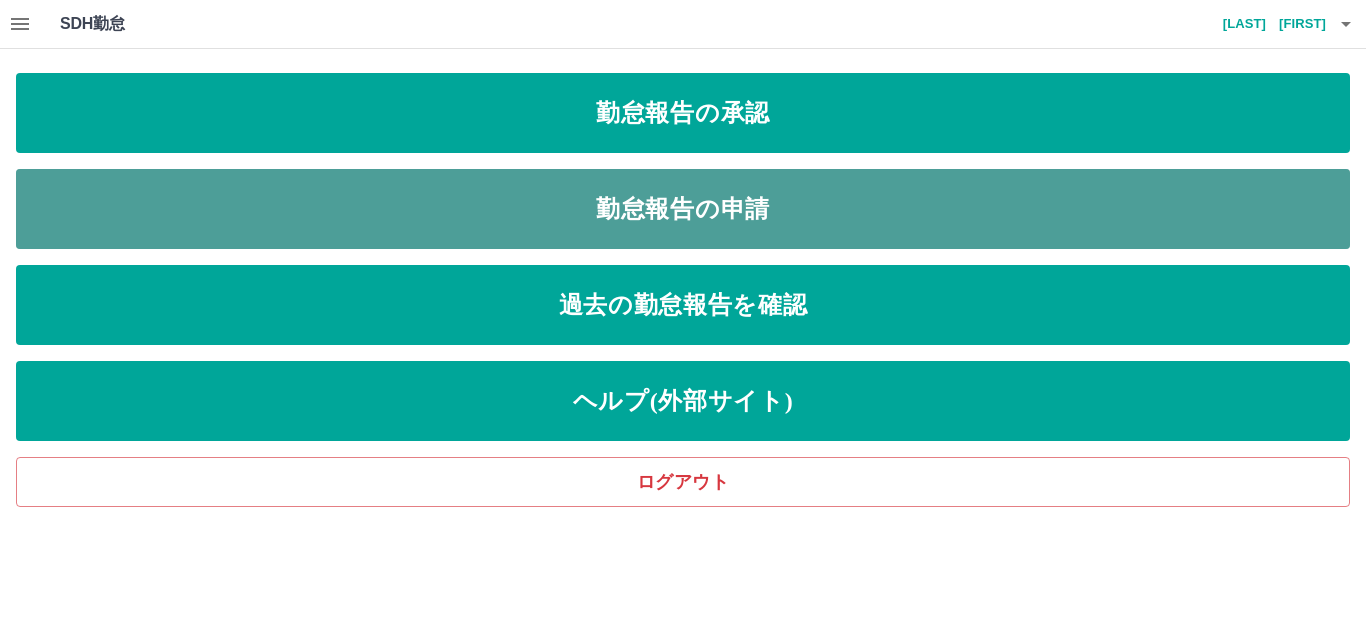 click on "勤怠報告の申請" at bounding box center [683, 209] 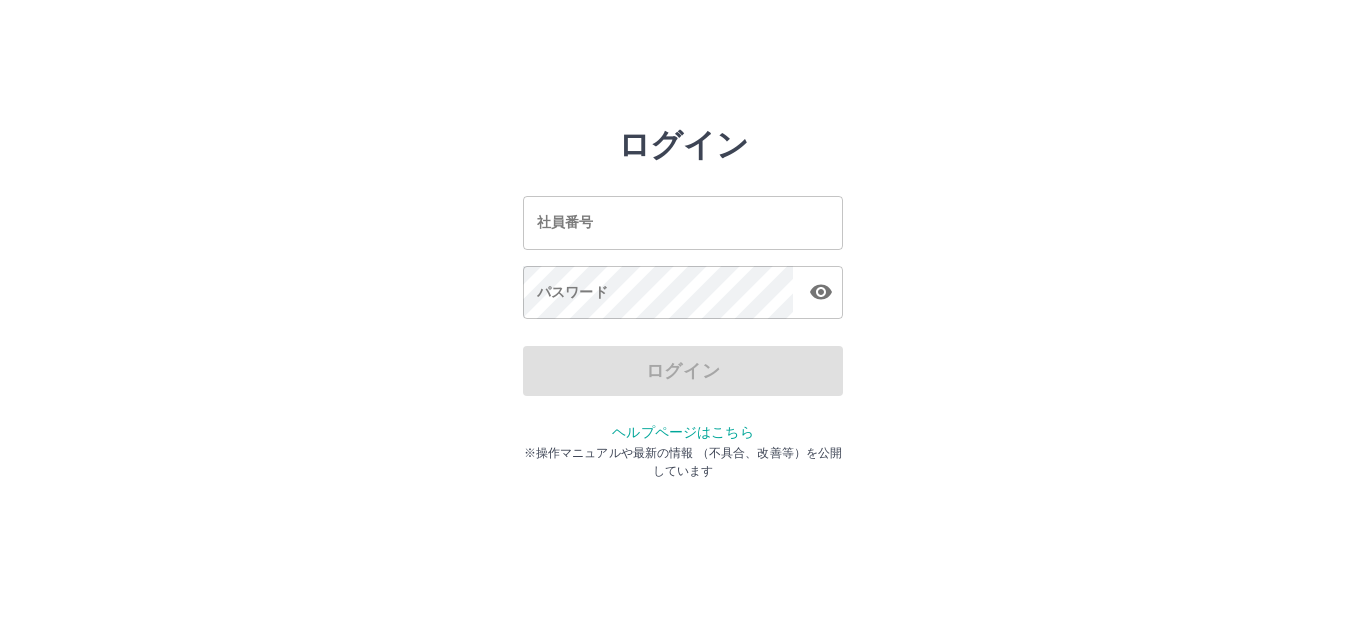 scroll, scrollTop: 0, scrollLeft: 0, axis: both 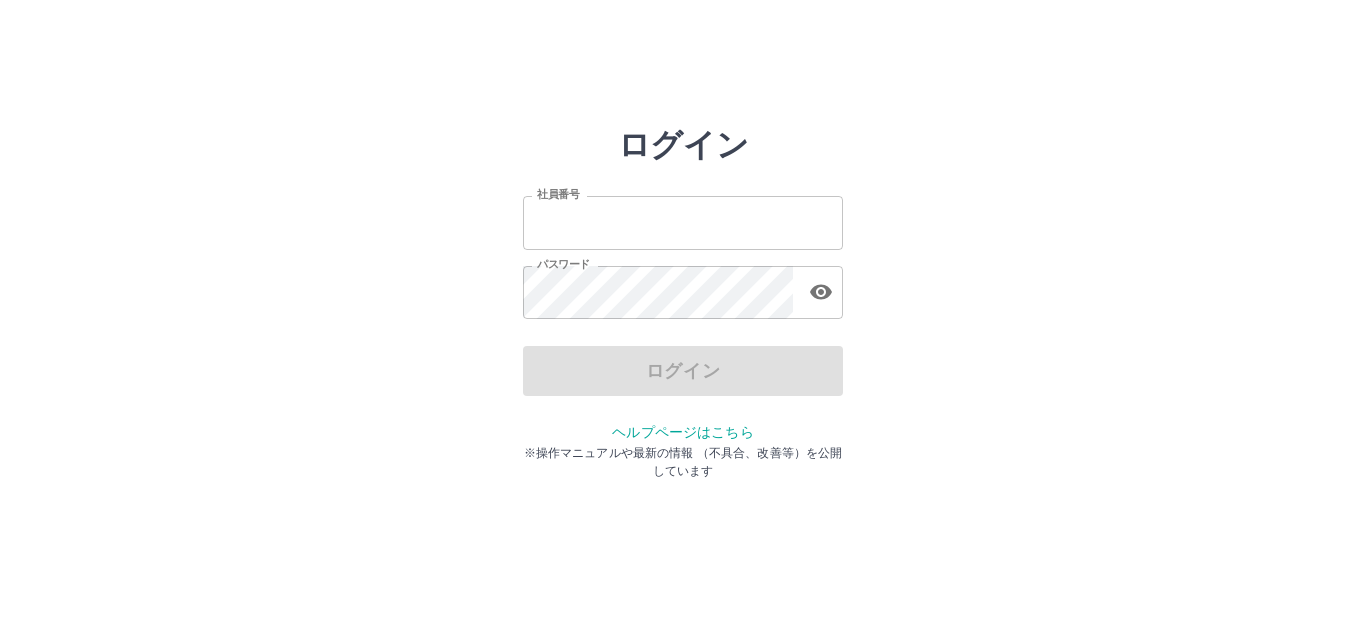 type on "*******" 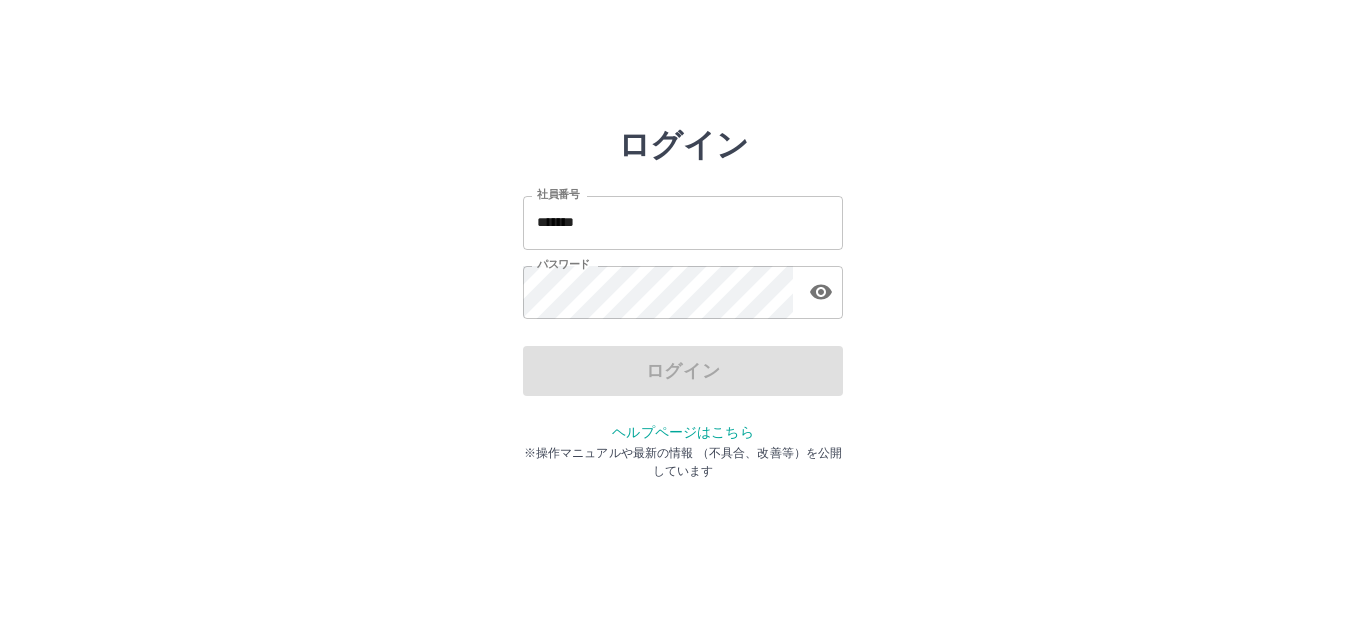 click on "ログイン" at bounding box center (683, 371) 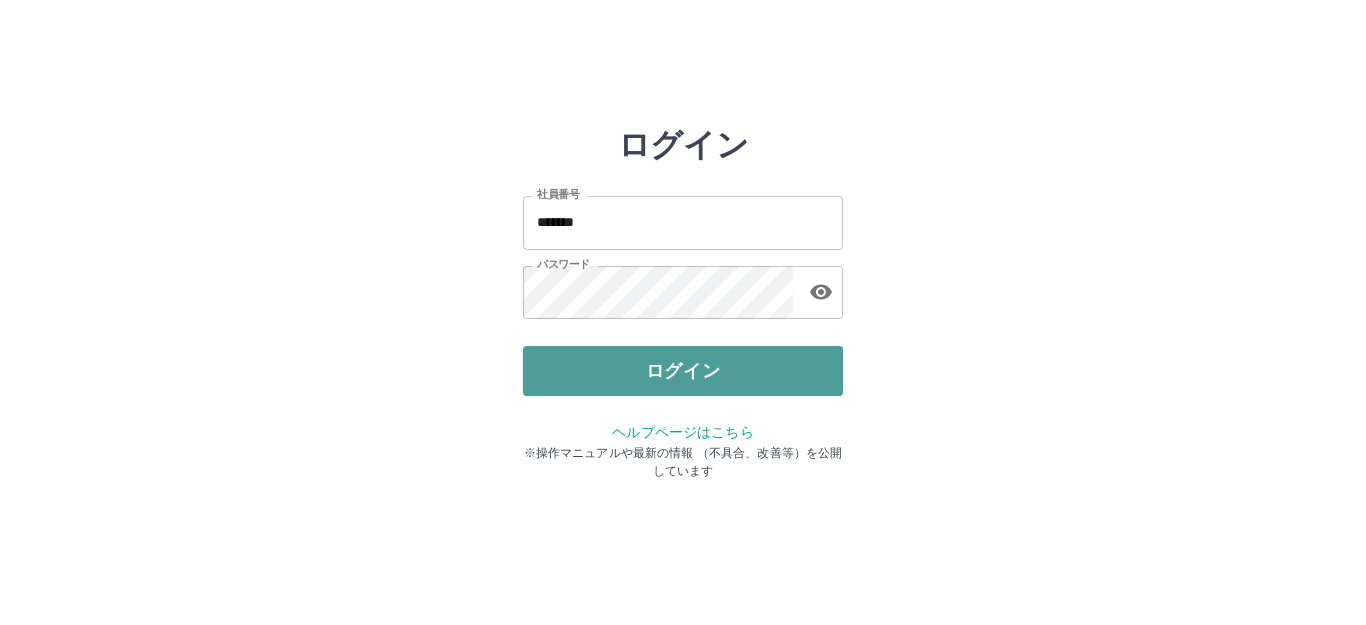 click on "ログイン" at bounding box center [683, 371] 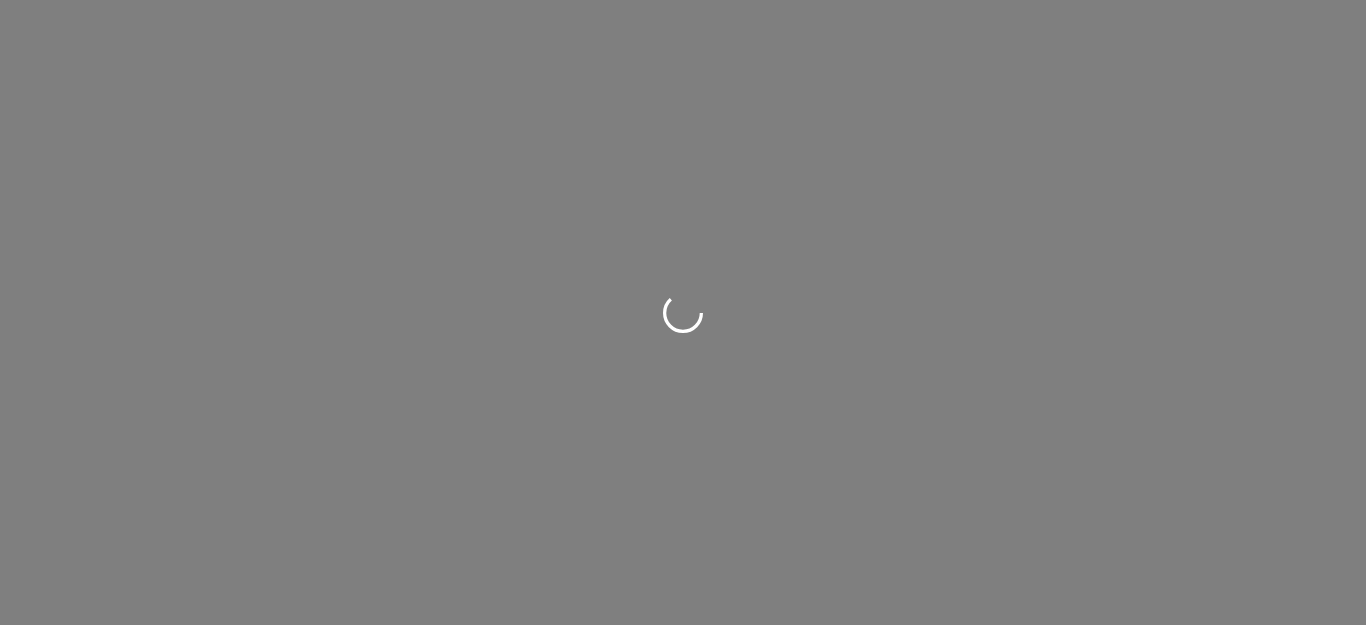 scroll, scrollTop: 0, scrollLeft: 0, axis: both 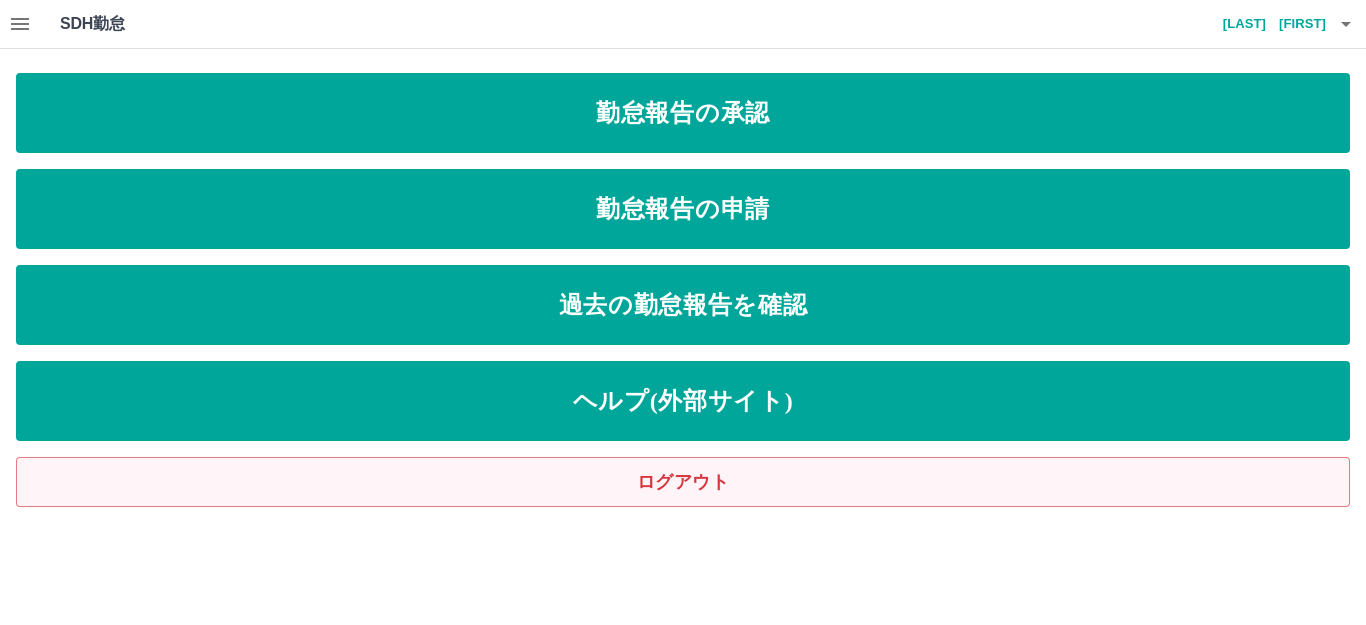 click on "ログアウト" at bounding box center (683, 482) 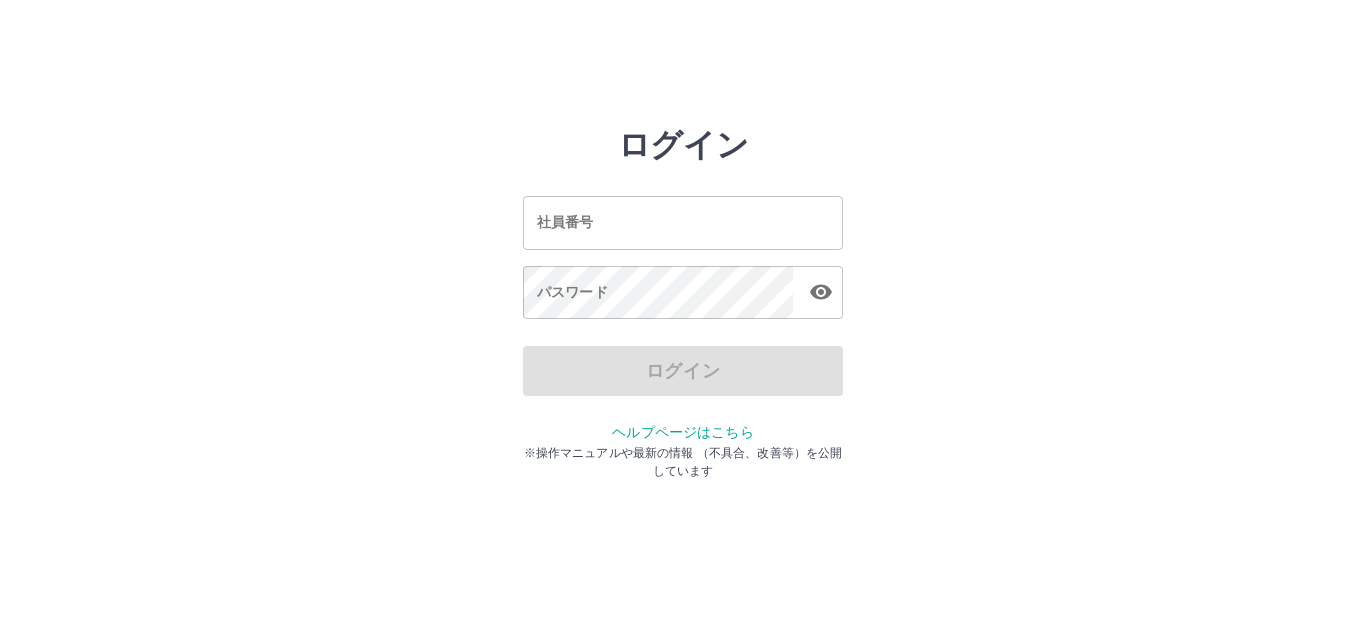 scroll, scrollTop: 0, scrollLeft: 0, axis: both 